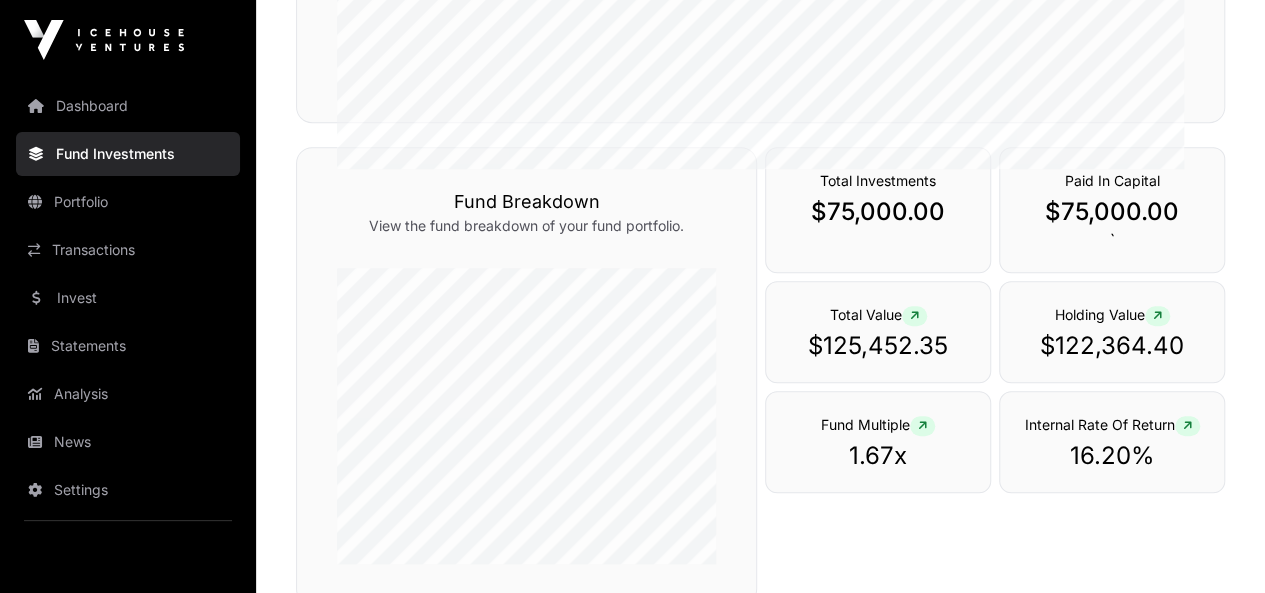 scroll, scrollTop: 600, scrollLeft: 0, axis: vertical 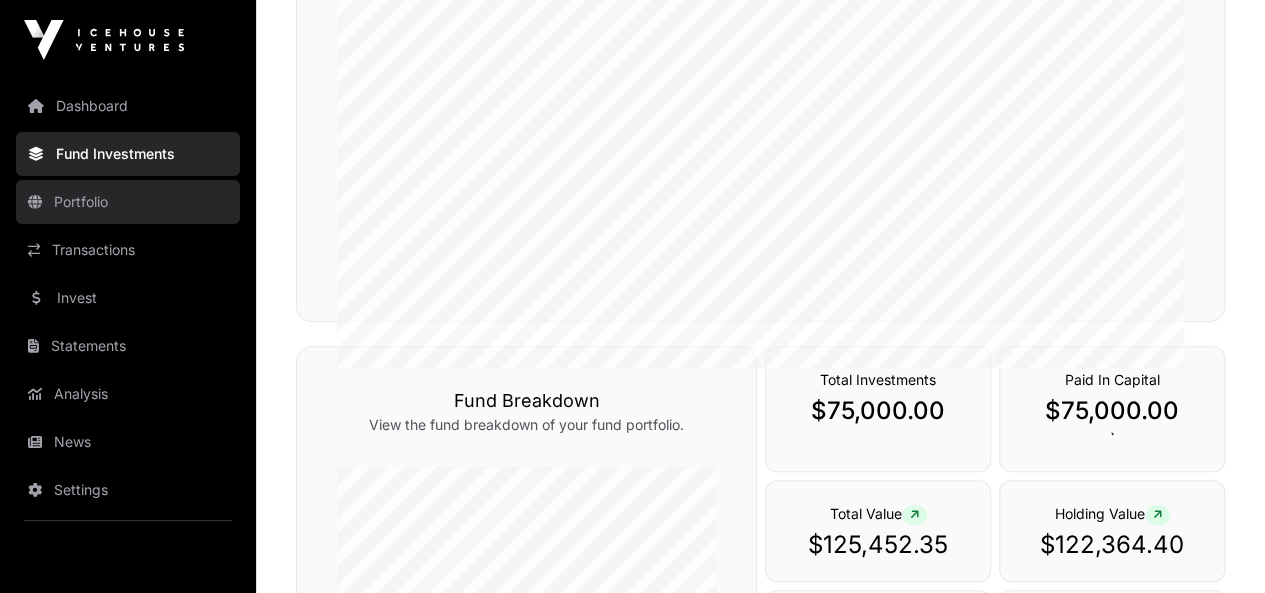 click on "Portfolio" 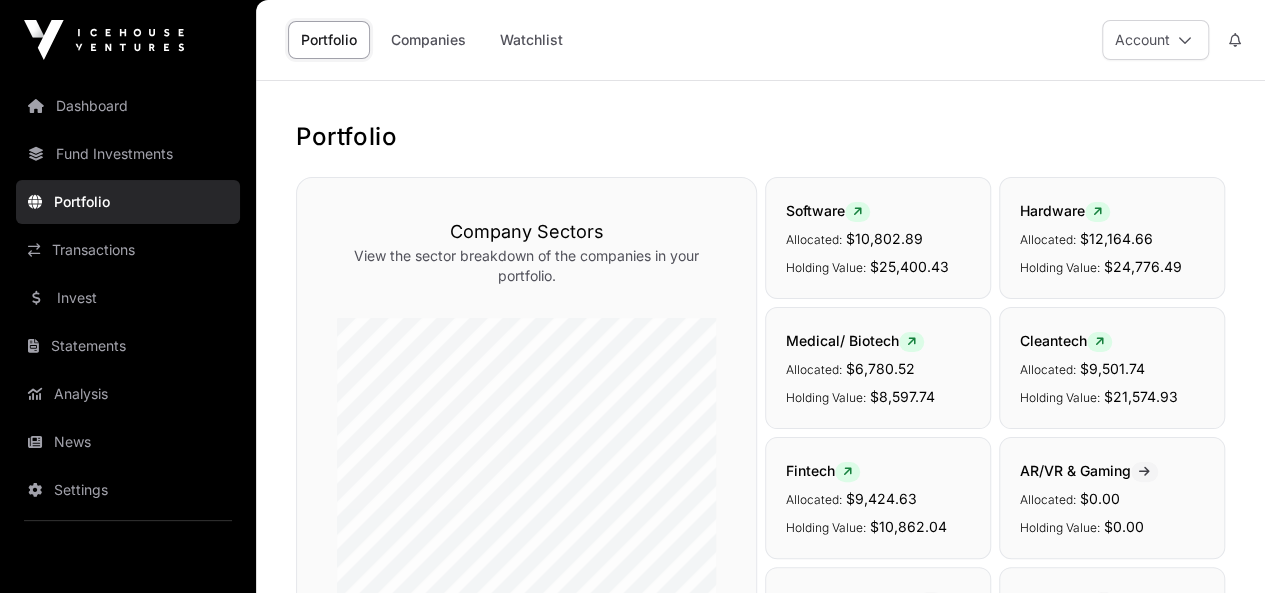 scroll, scrollTop: 700, scrollLeft: 0, axis: vertical 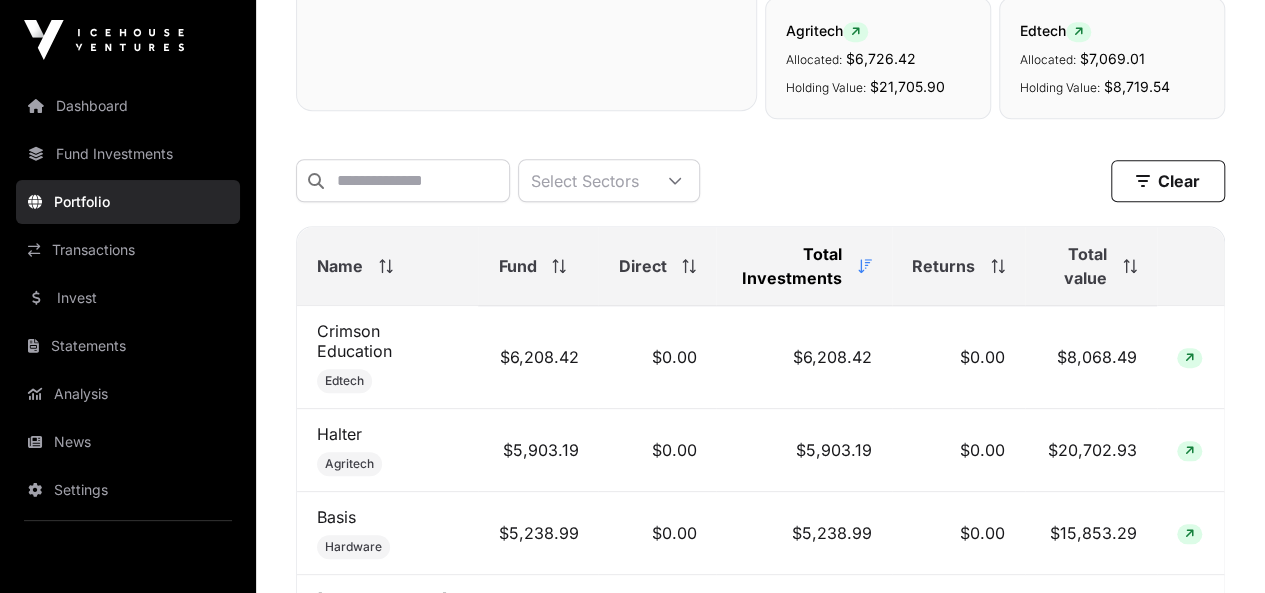 click 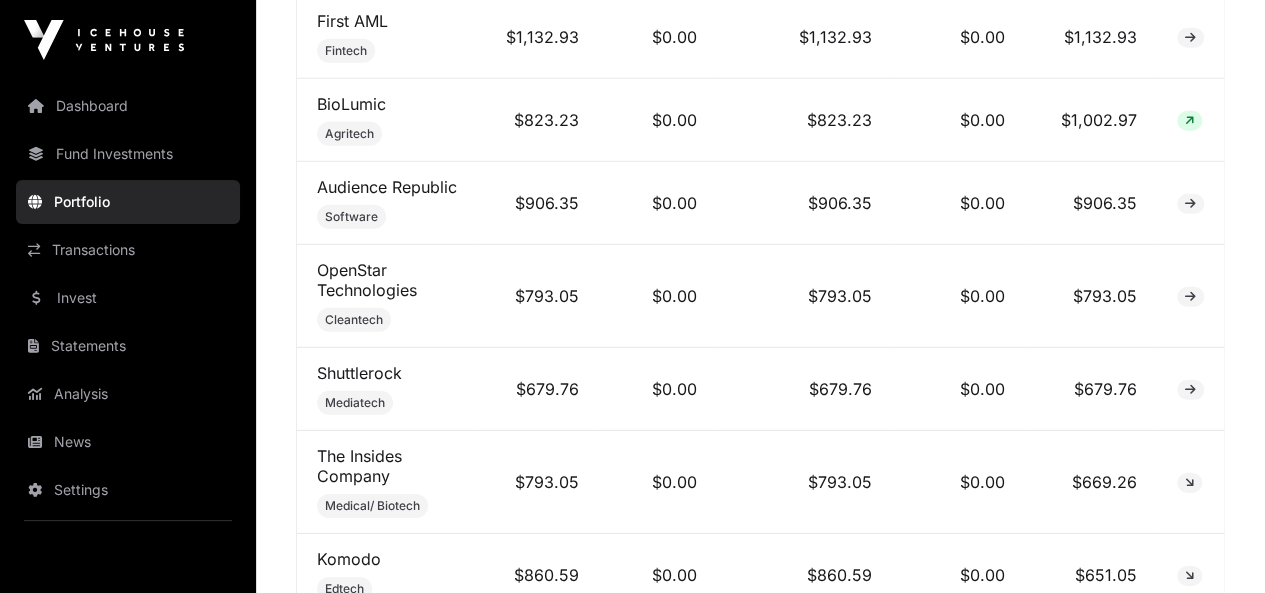 scroll, scrollTop: 2900, scrollLeft: 0, axis: vertical 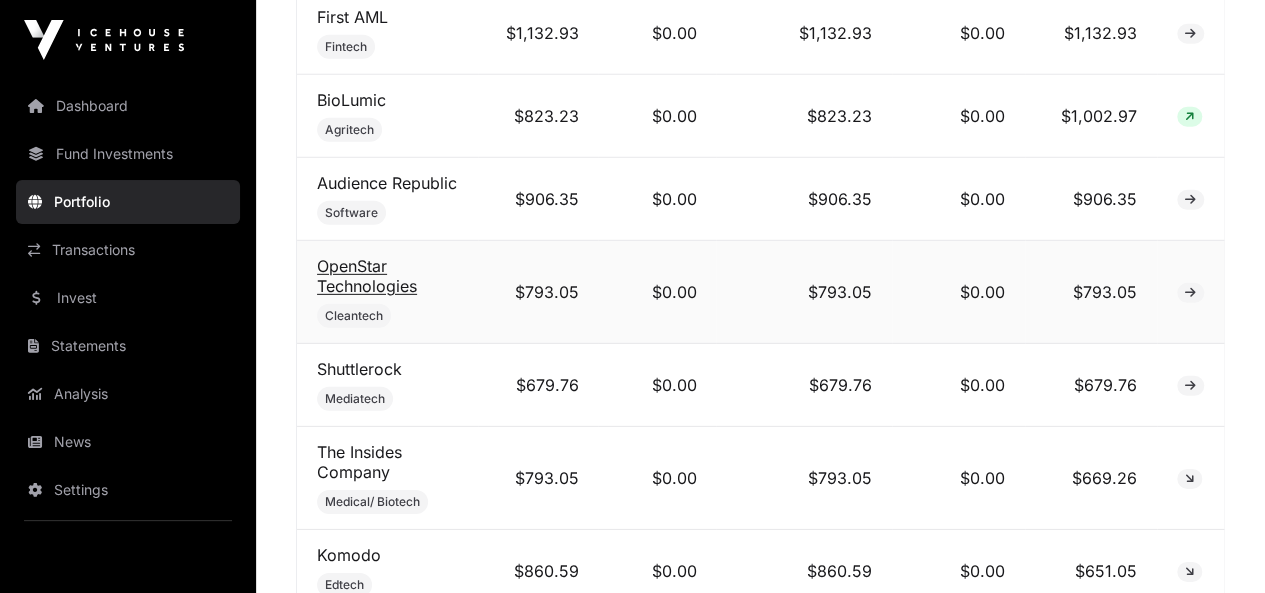 click on "OpenStar Technologies" 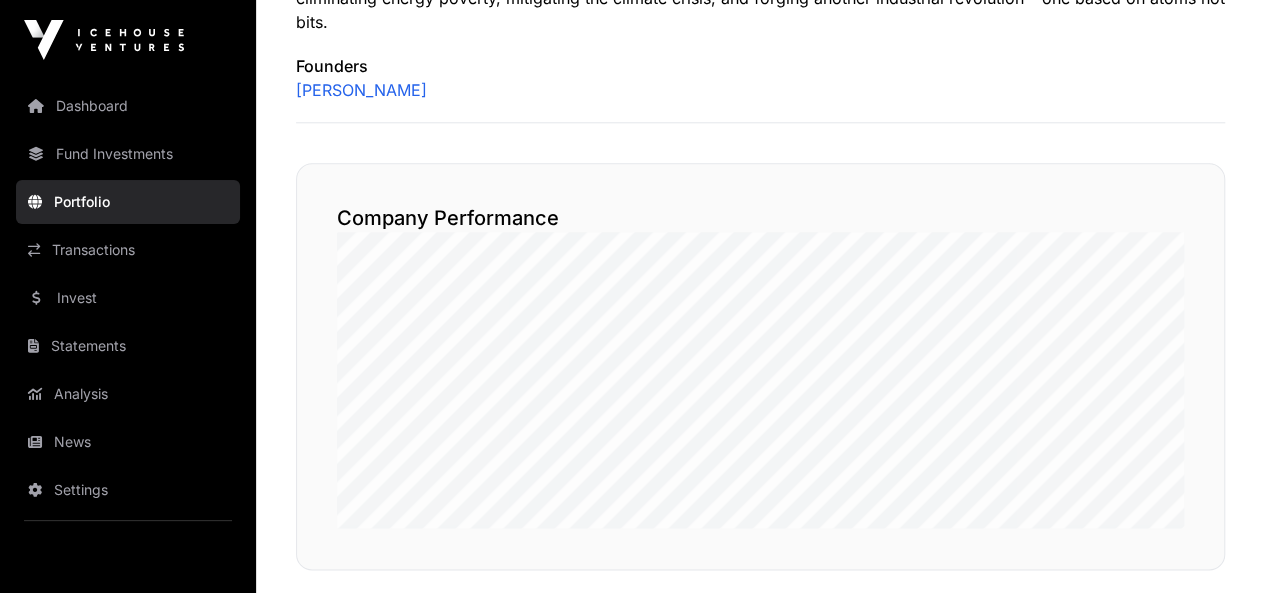 scroll, scrollTop: 400, scrollLeft: 0, axis: vertical 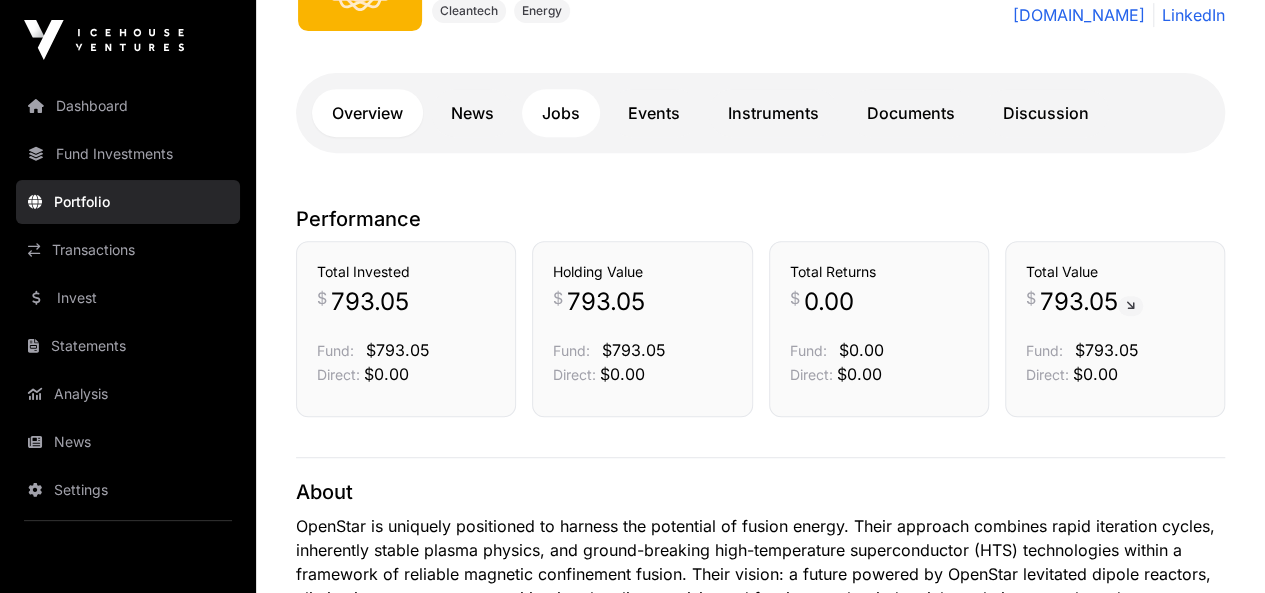 click on "Jobs" 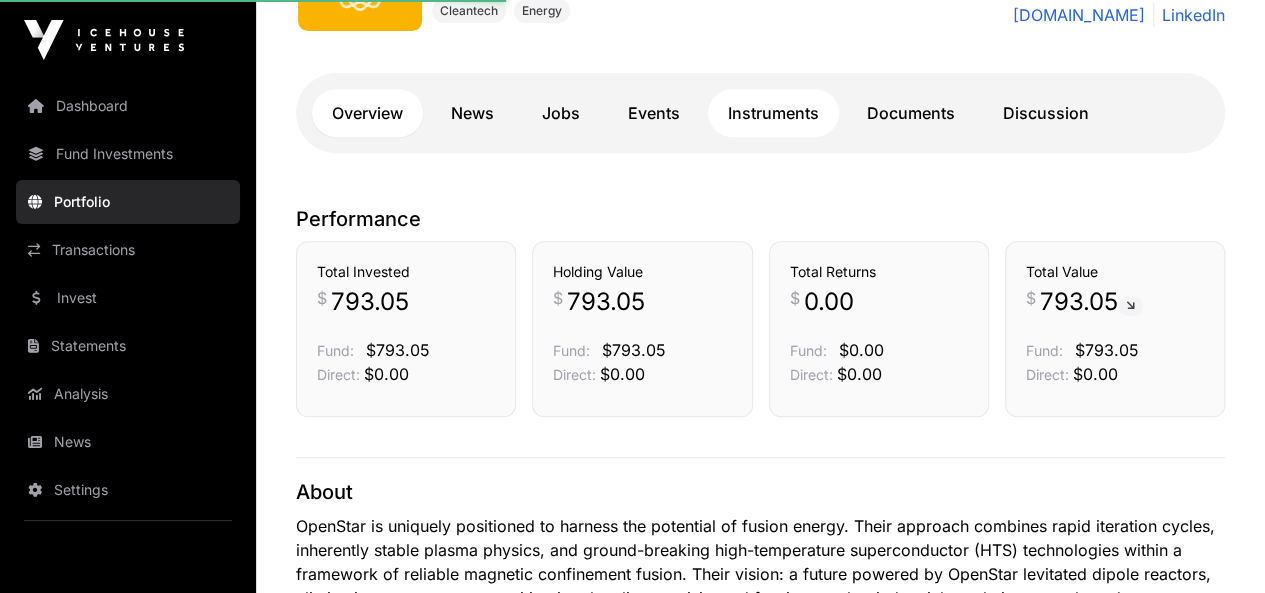 scroll, scrollTop: 327, scrollLeft: 0, axis: vertical 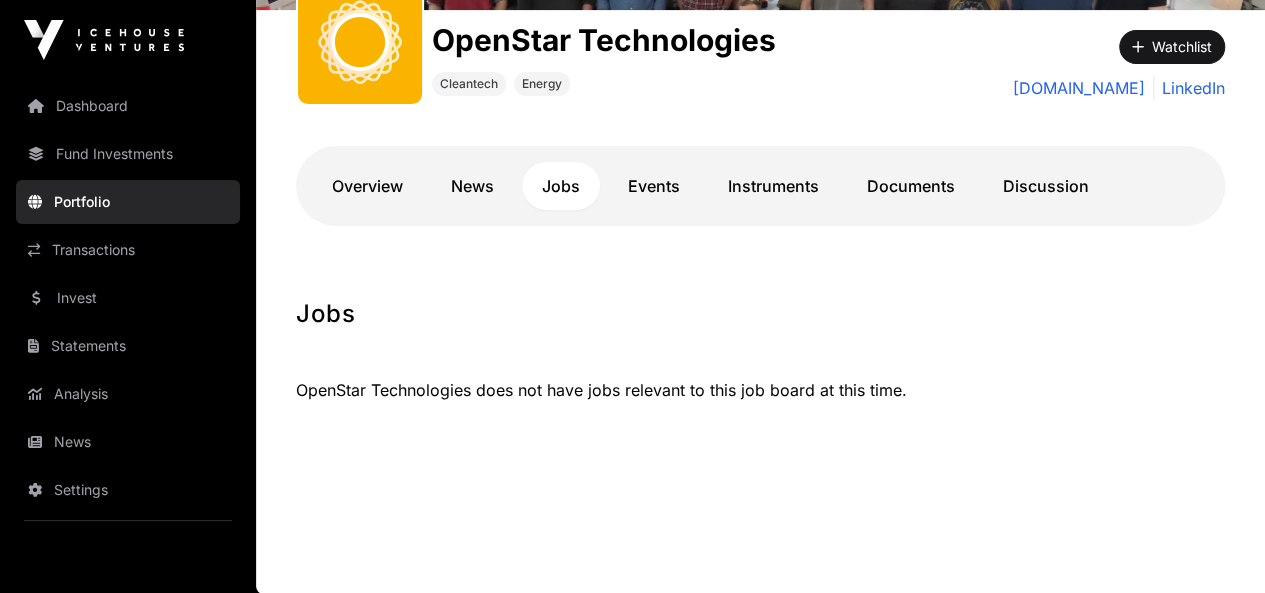click on "Overview   News   Jobs   Events   Instruments   Documents   Discussion" 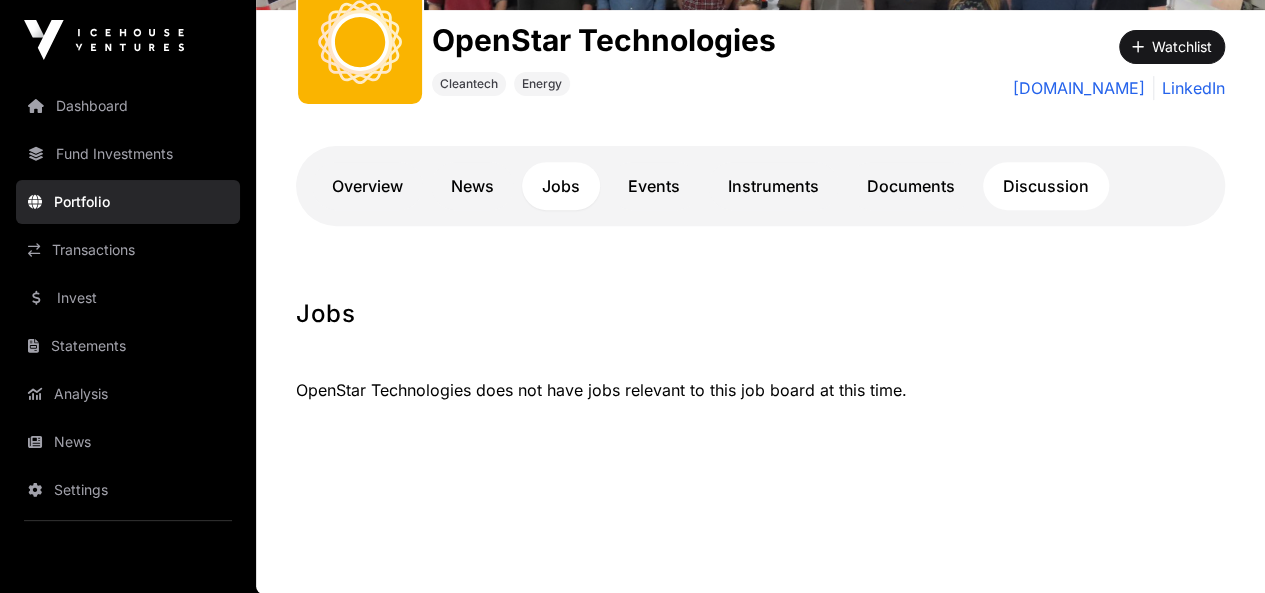 click on "Discussion" 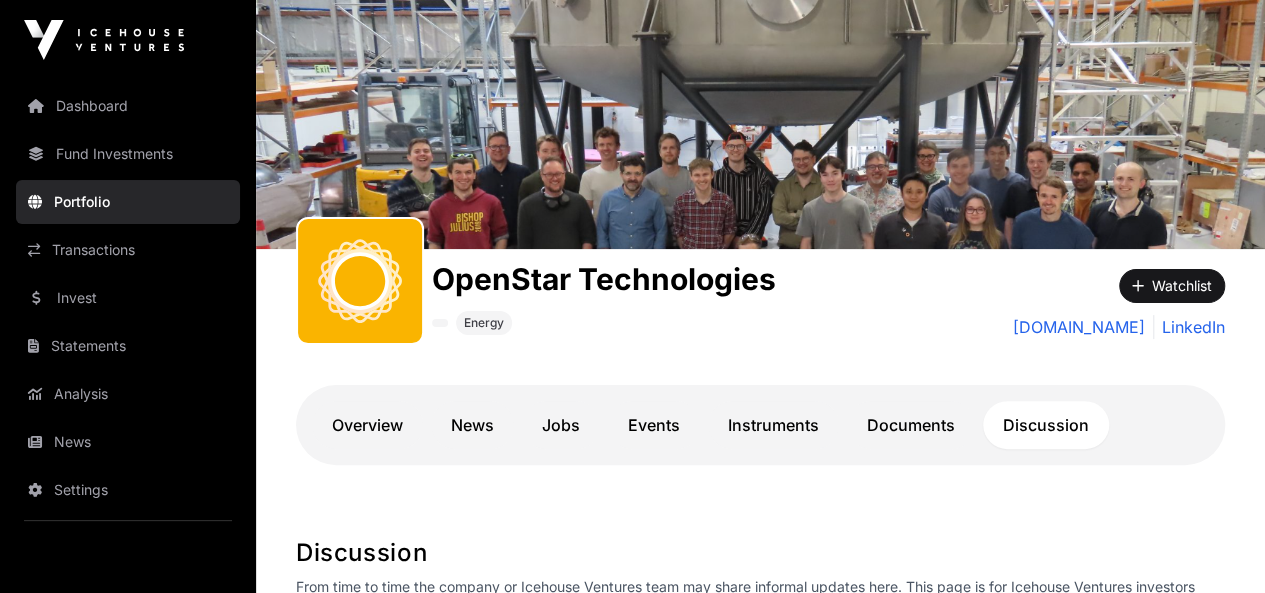 scroll, scrollTop: 120, scrollLeft: 0, axis: vertical 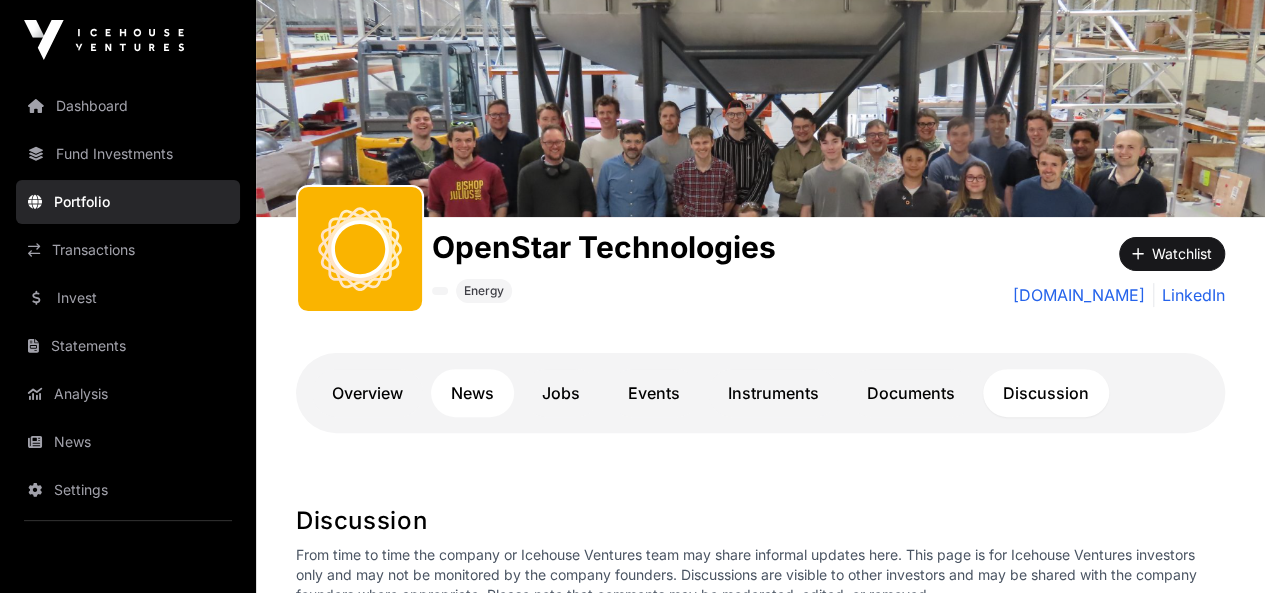 click on "News" 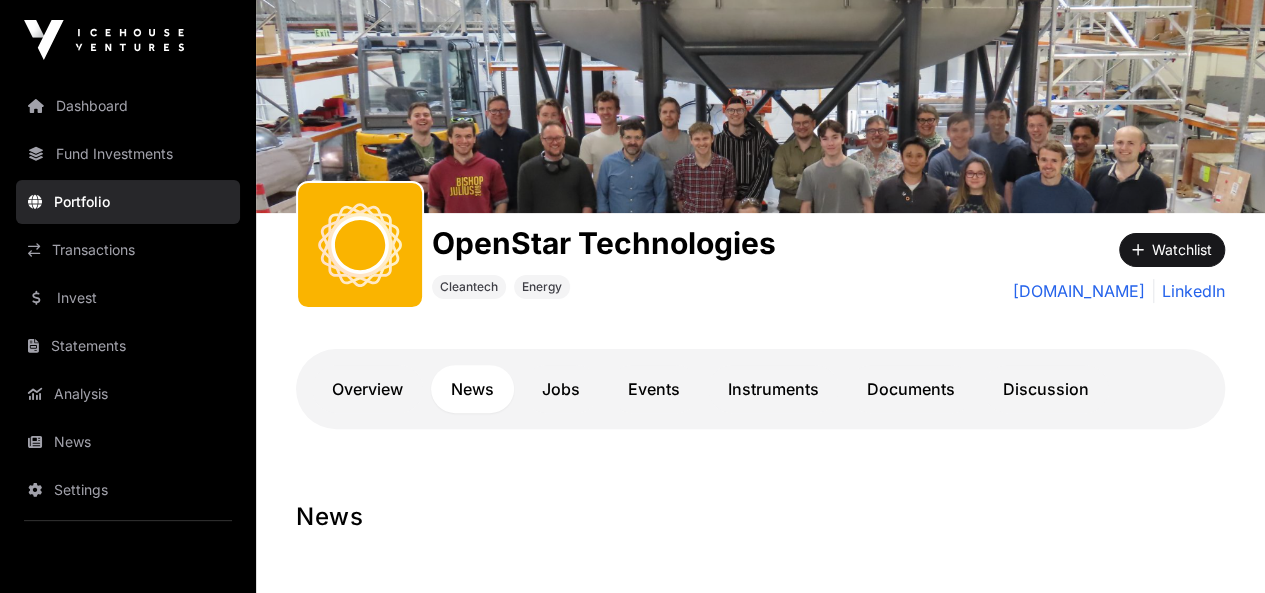 scroll, scrollTop: 120, scrollLeft: 0, axis: vertical 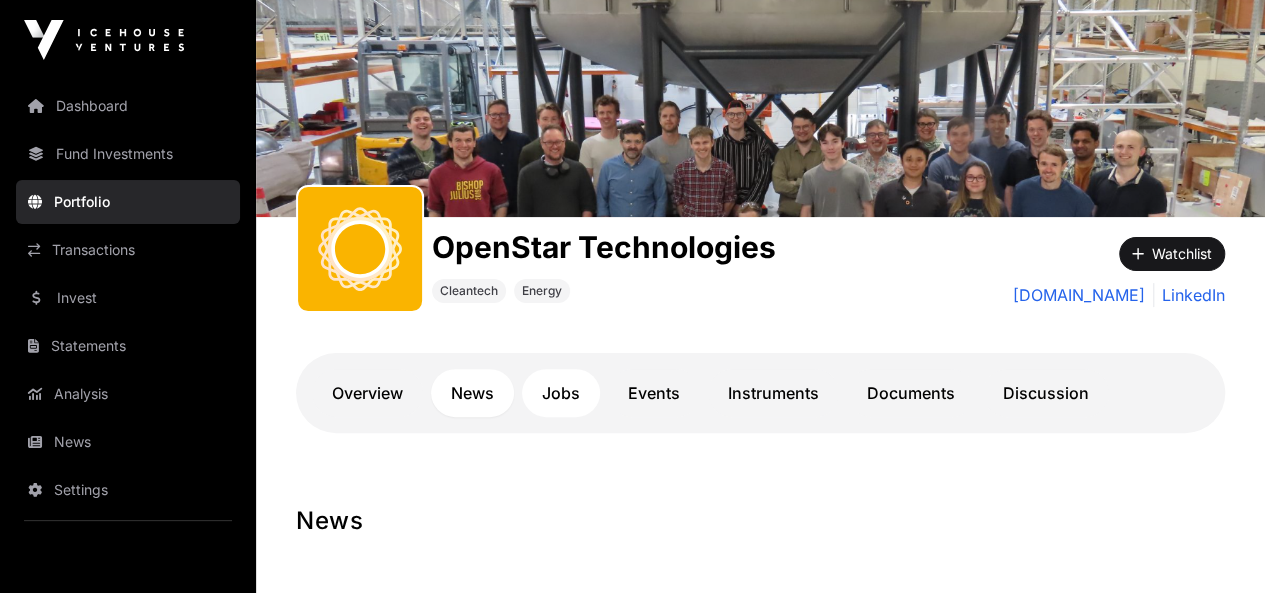click on "Jobs" 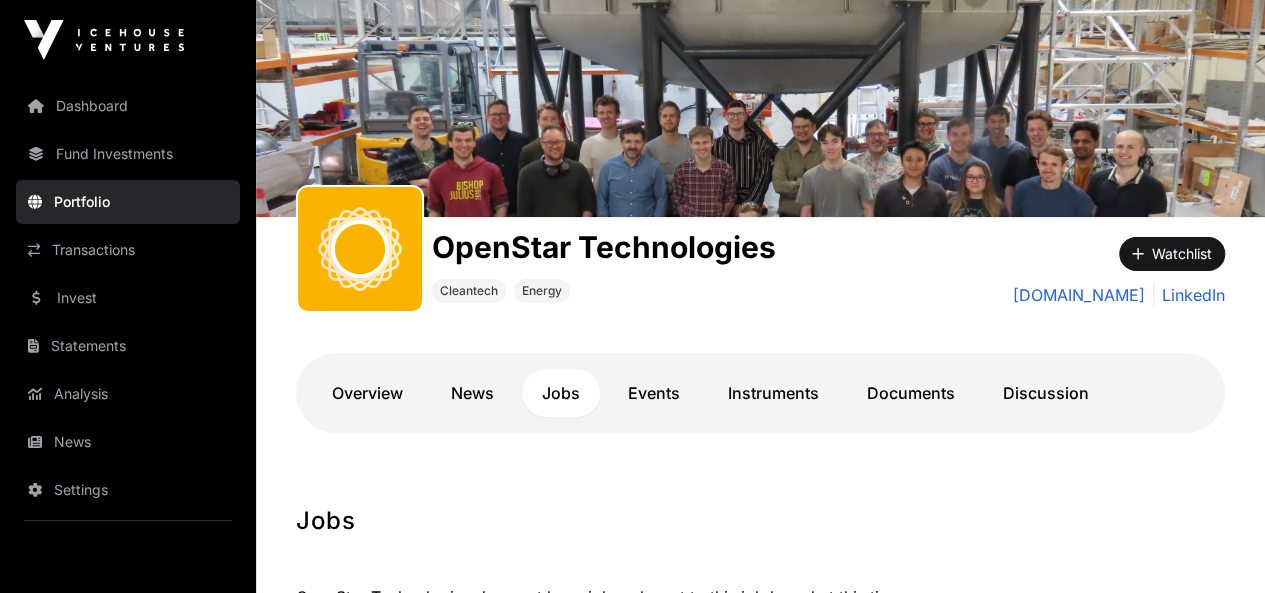 click on "Events" 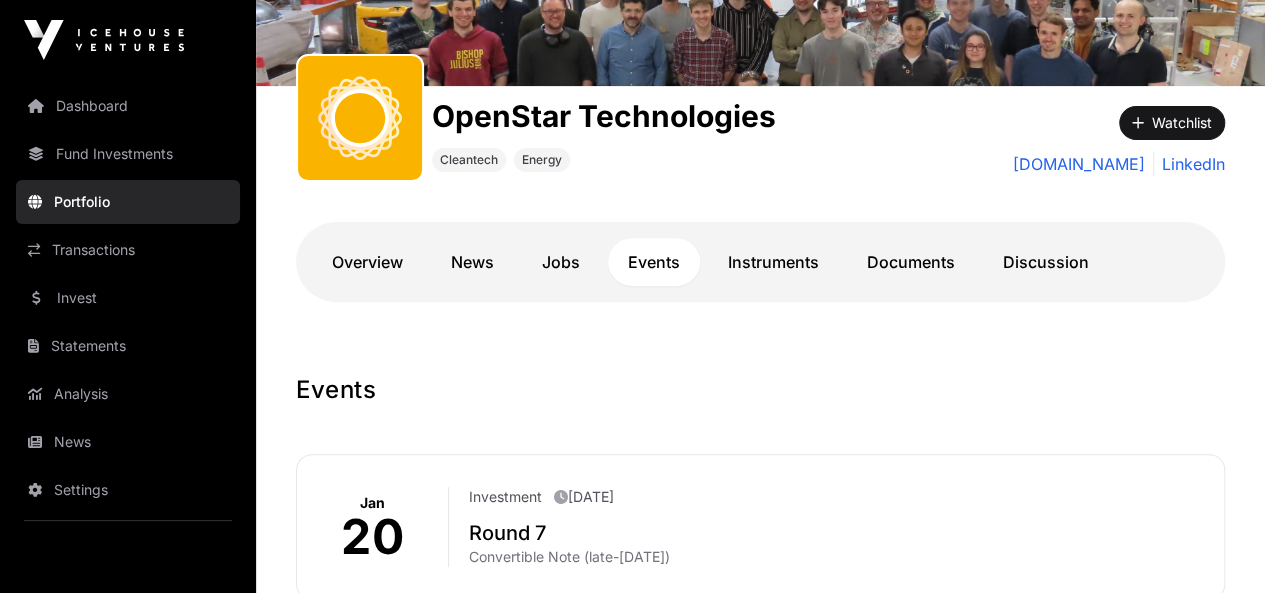 scroll, scrollTop: 220, scrollLeft: 0, axis: vertical 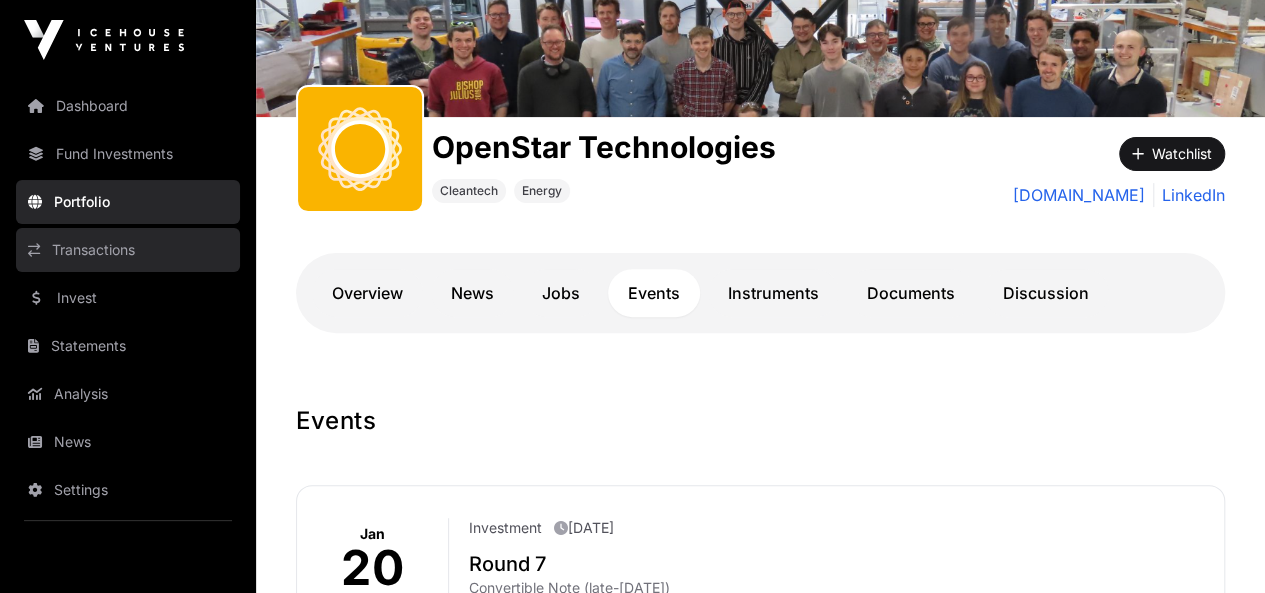 click on "Transactions" 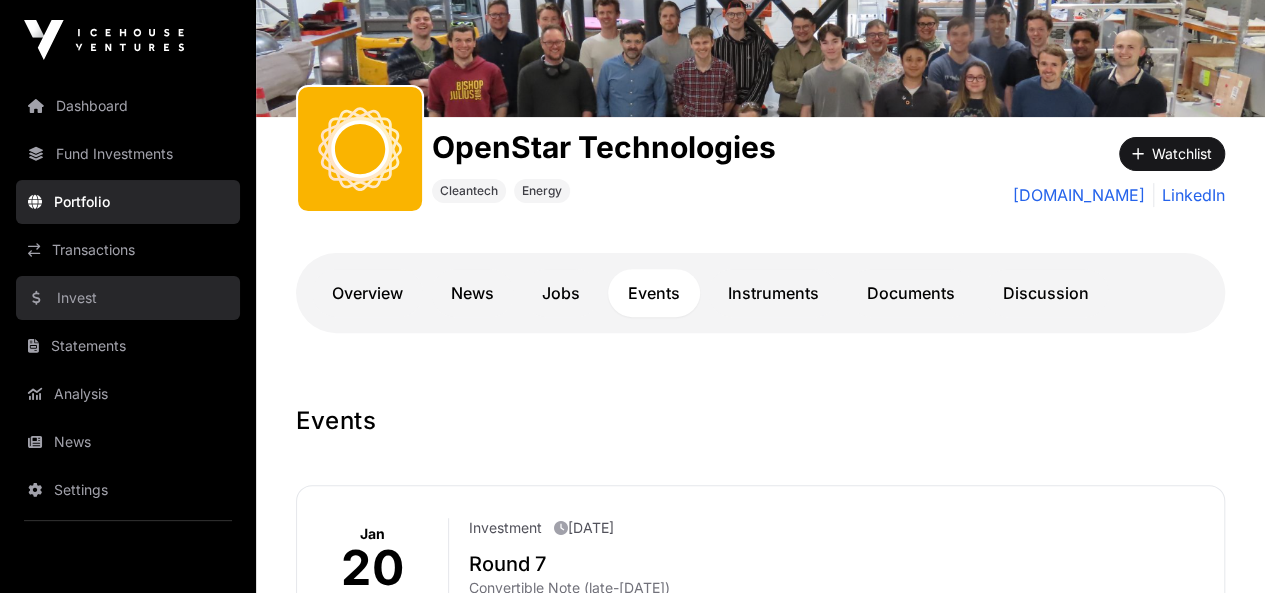 click on "Invest" 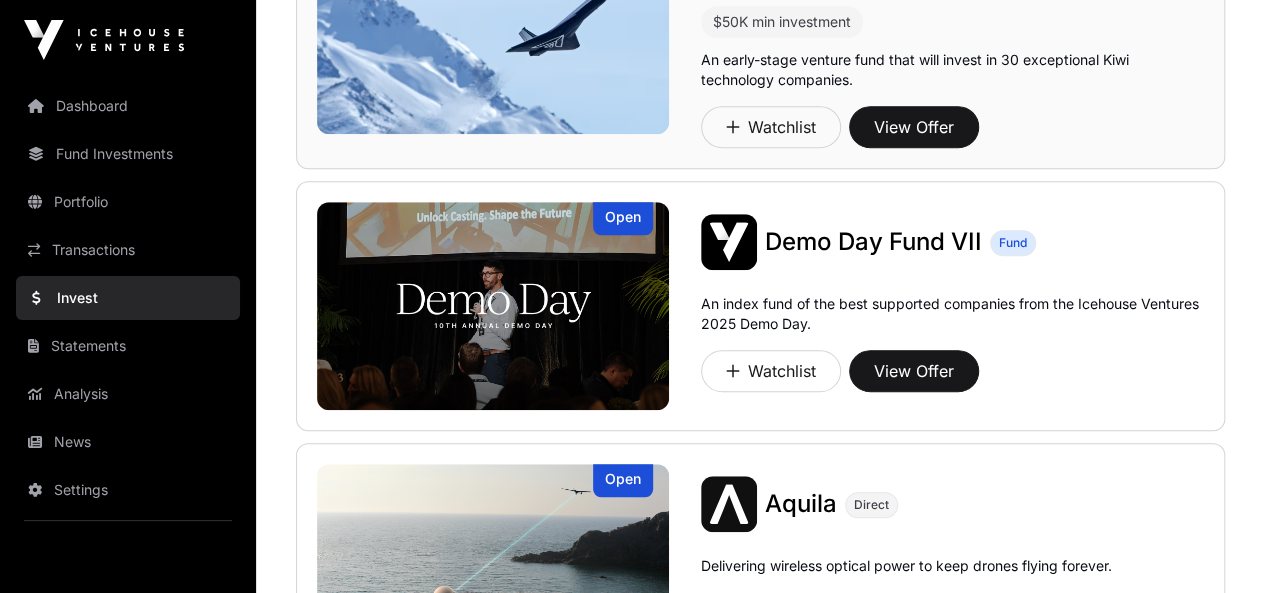 scroll, scrollTop: 500, scrollLeft: 0, axis: vertical 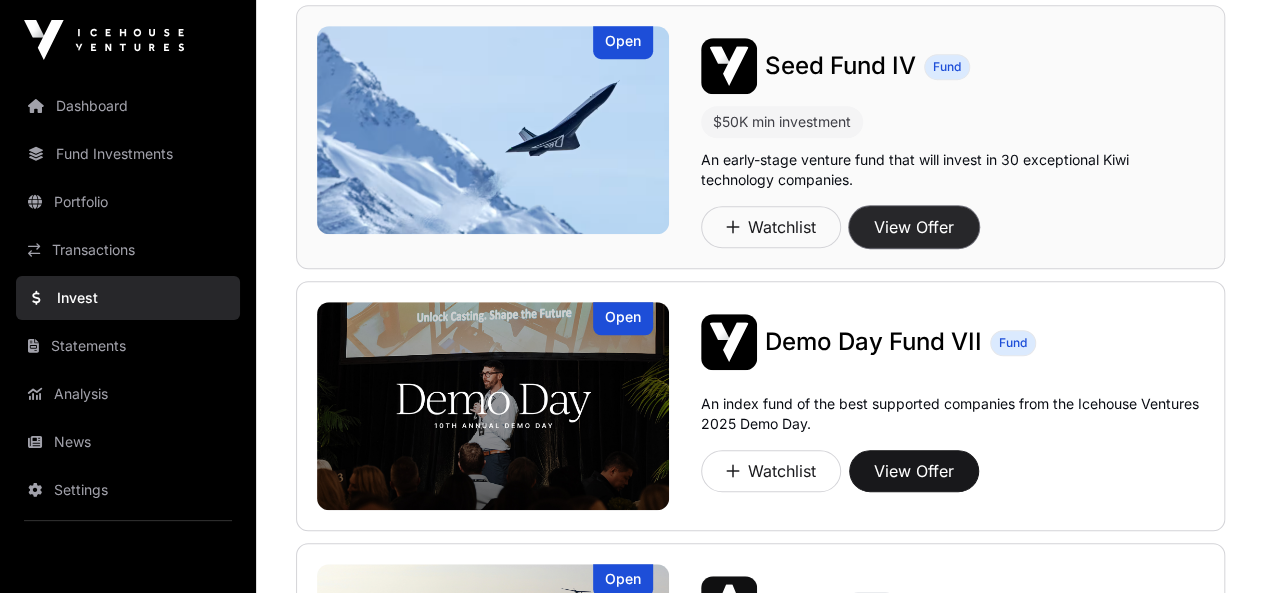 click on "View Offer" 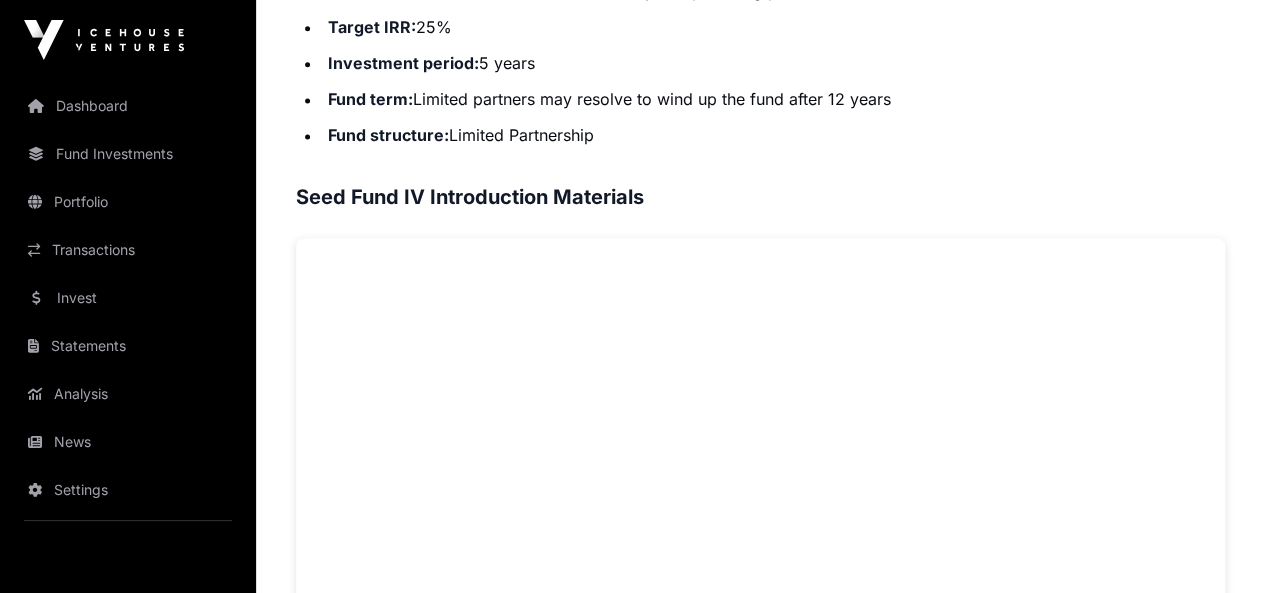 scroll, scrollTop: 1354, scrollLeft: 0, axis: vertical 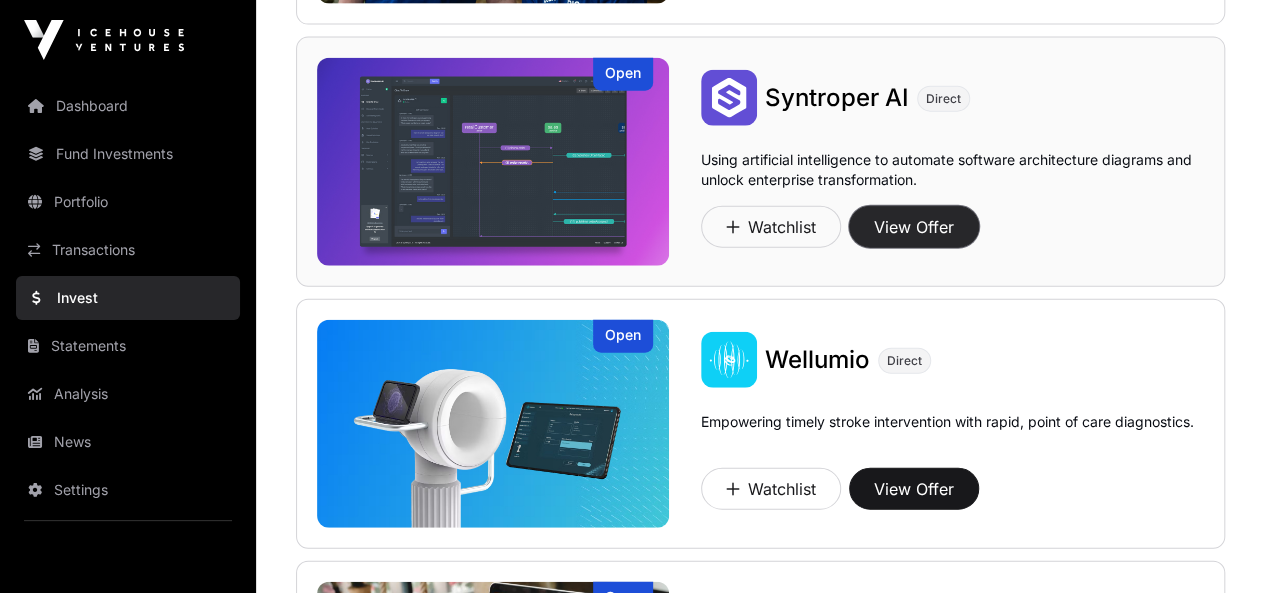 click on "View Offer" 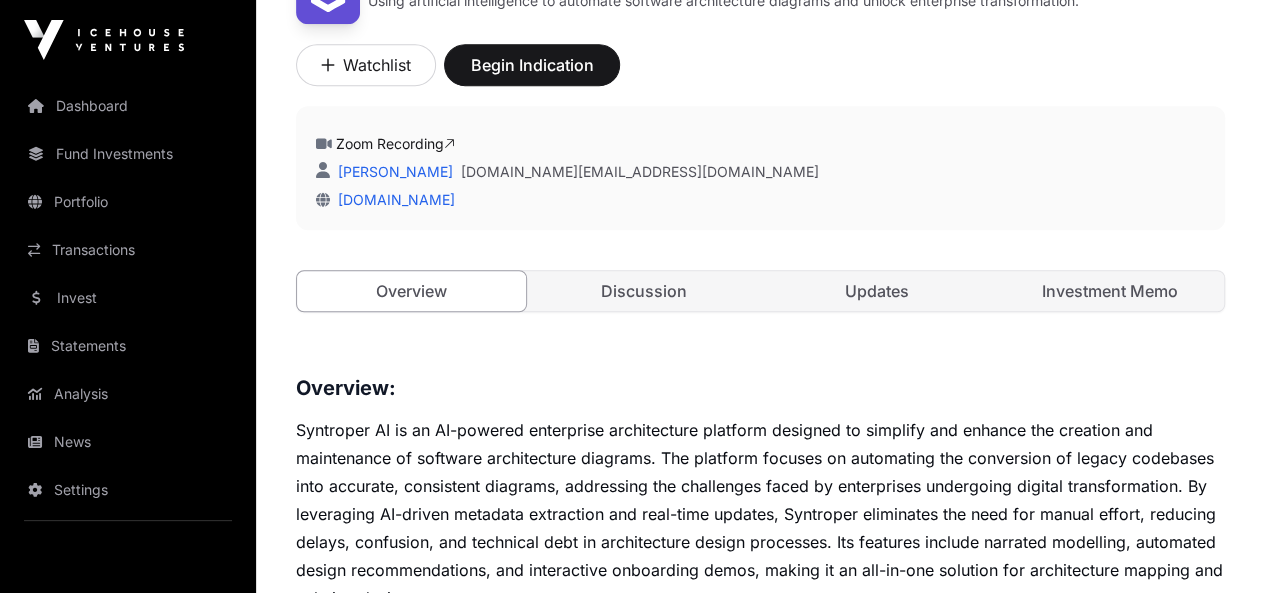 scroll, scrollTop: 1000, scrollLeft: 0, axis: vertical 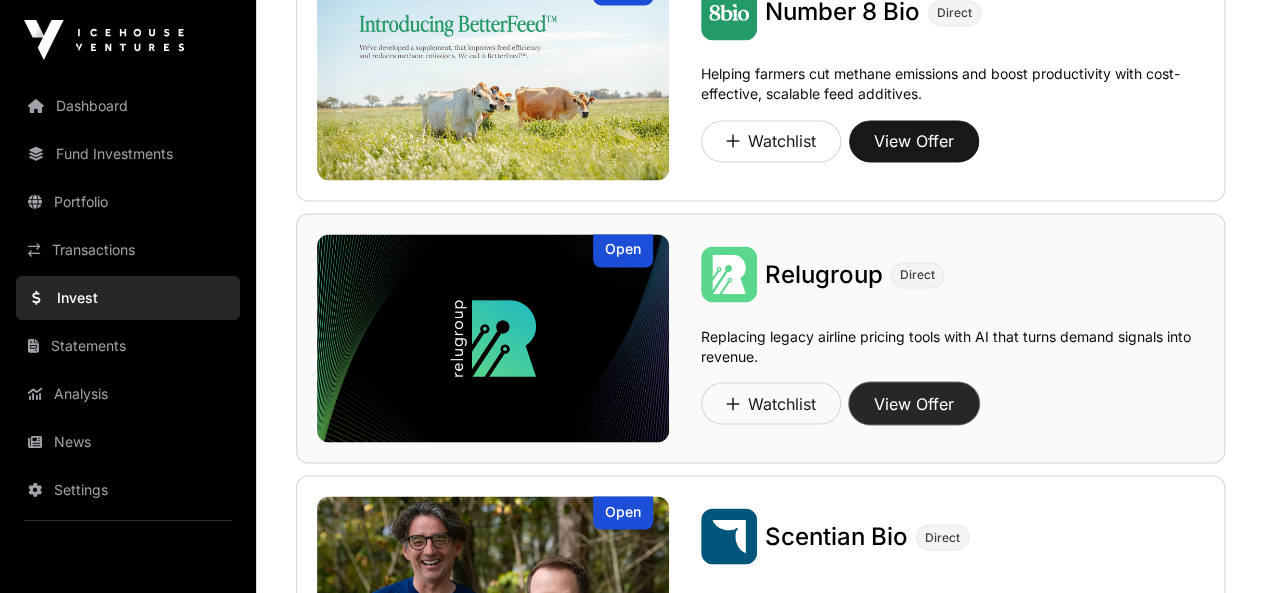 click on "View Offer" 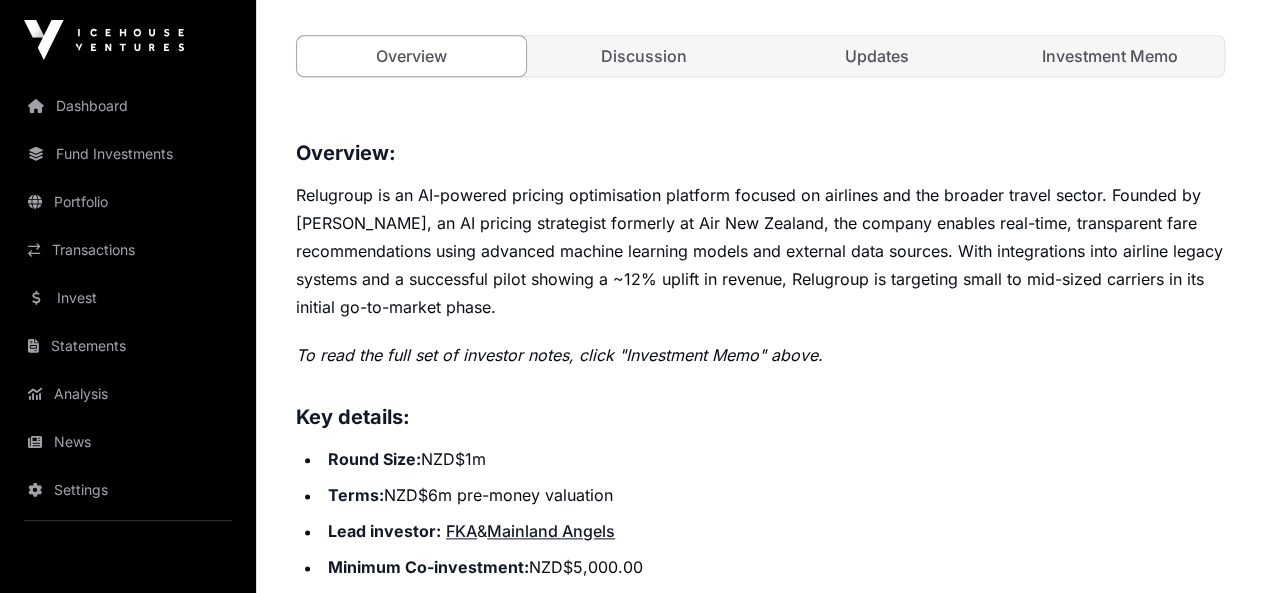 scroll, scrollTop: 1000, scrollLeft: 0, axis: vertical 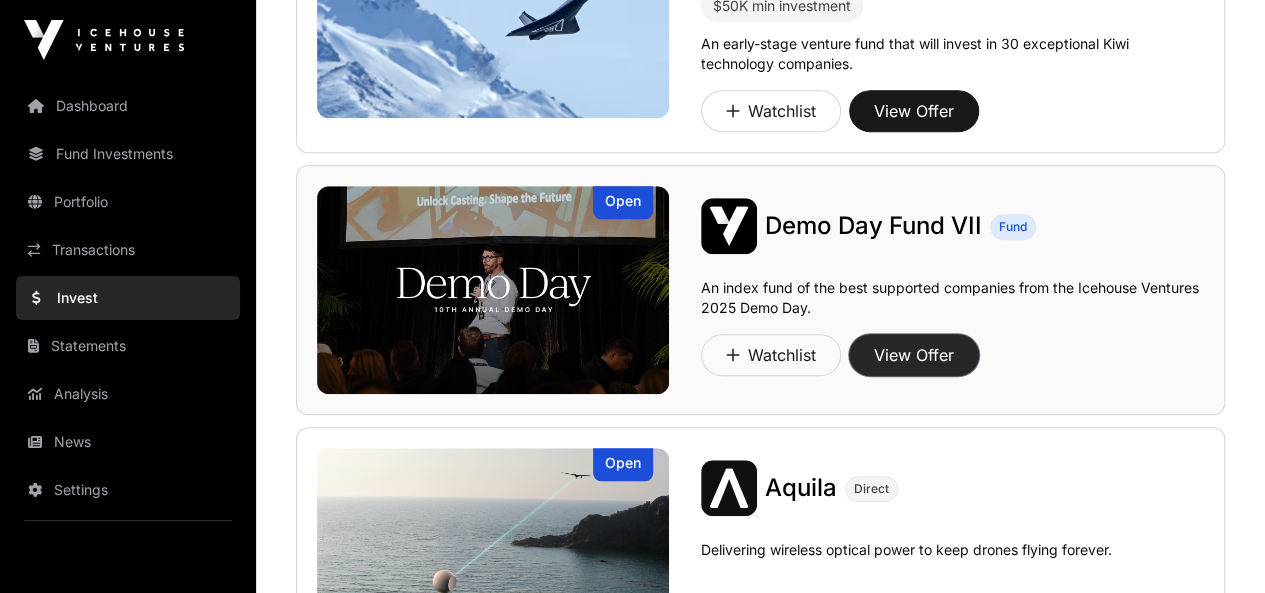 click on "View Offer" 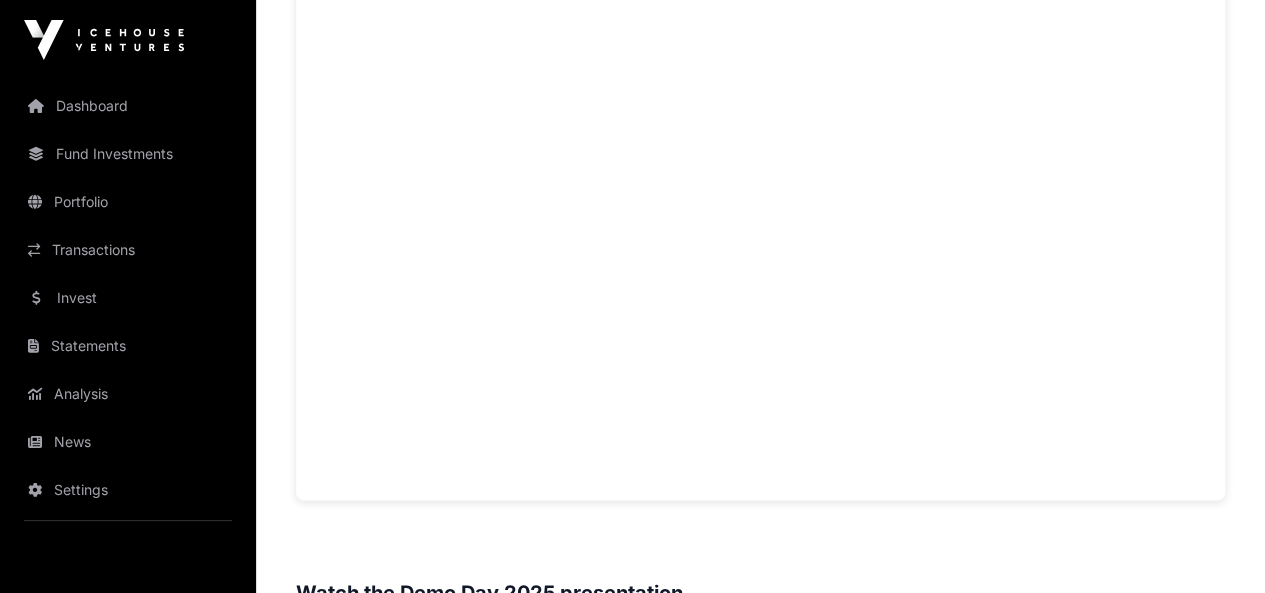 scroll, scrollTop: 1400, scrollLeft: 0, axis: vertical 